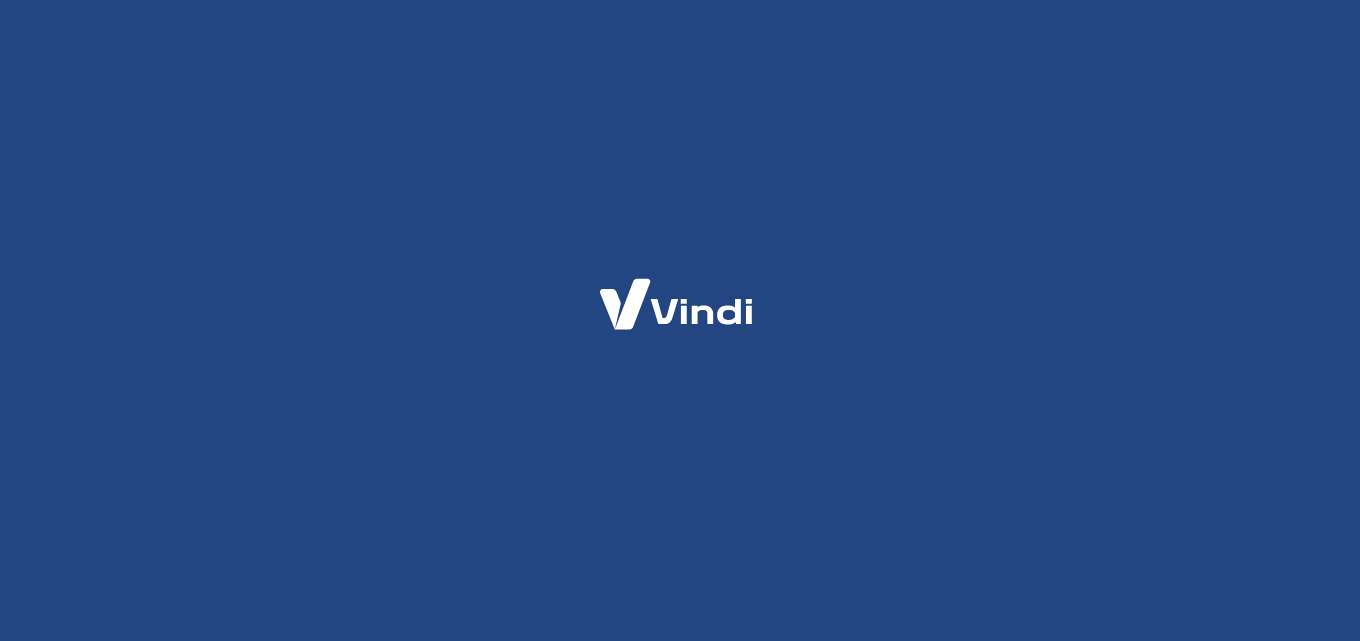 scroll, scrollTop: 0, scrollLeft: 0, axis: both 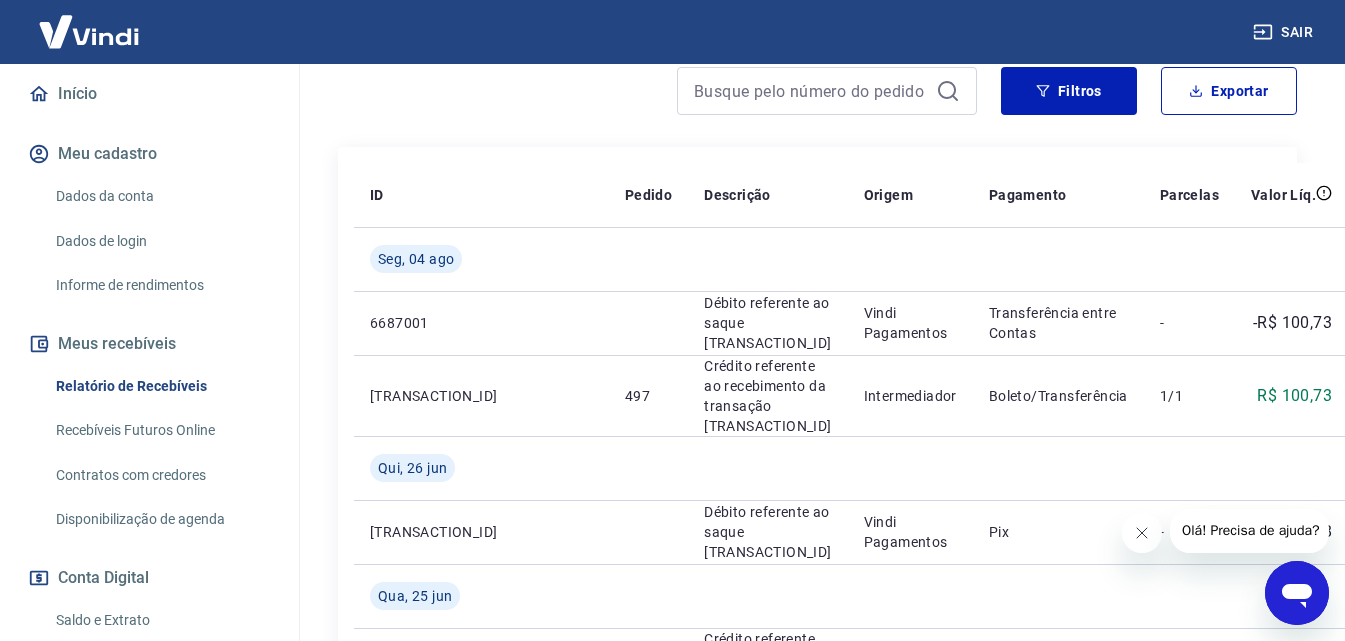 click on "Recebíveis Futuros Online" at bounding box center [161, 430] 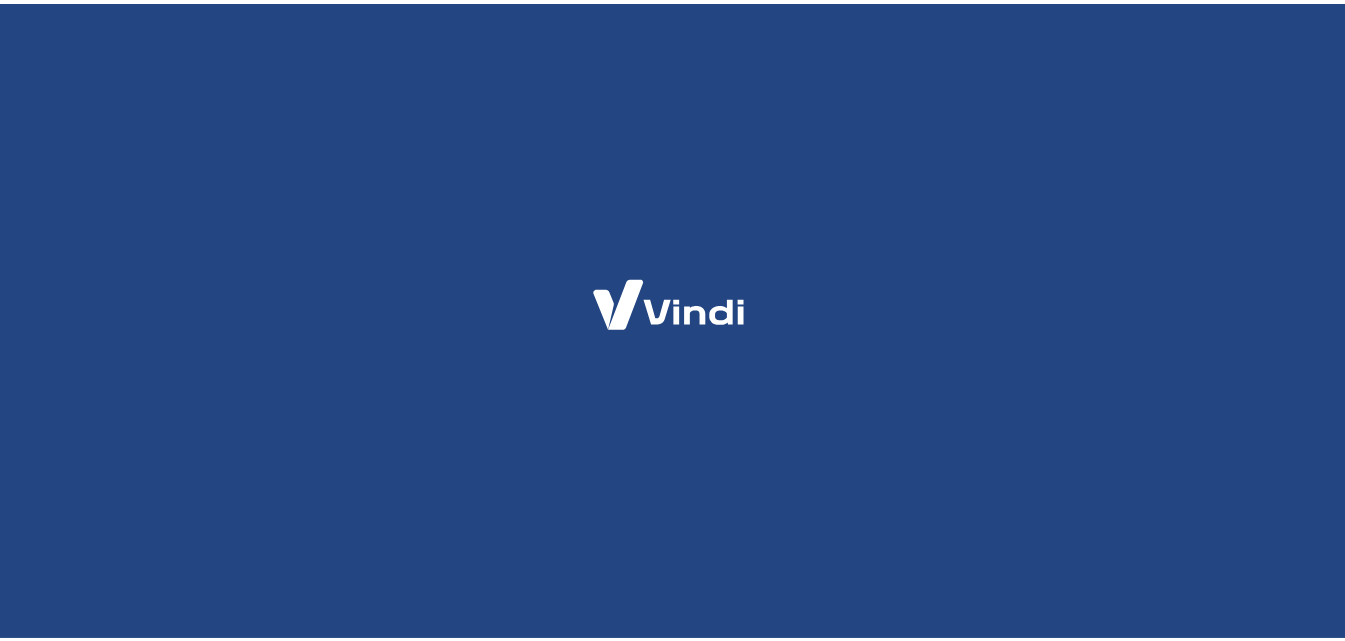scroll, scrollTop: 0, scrollLeft: 0, axis: both 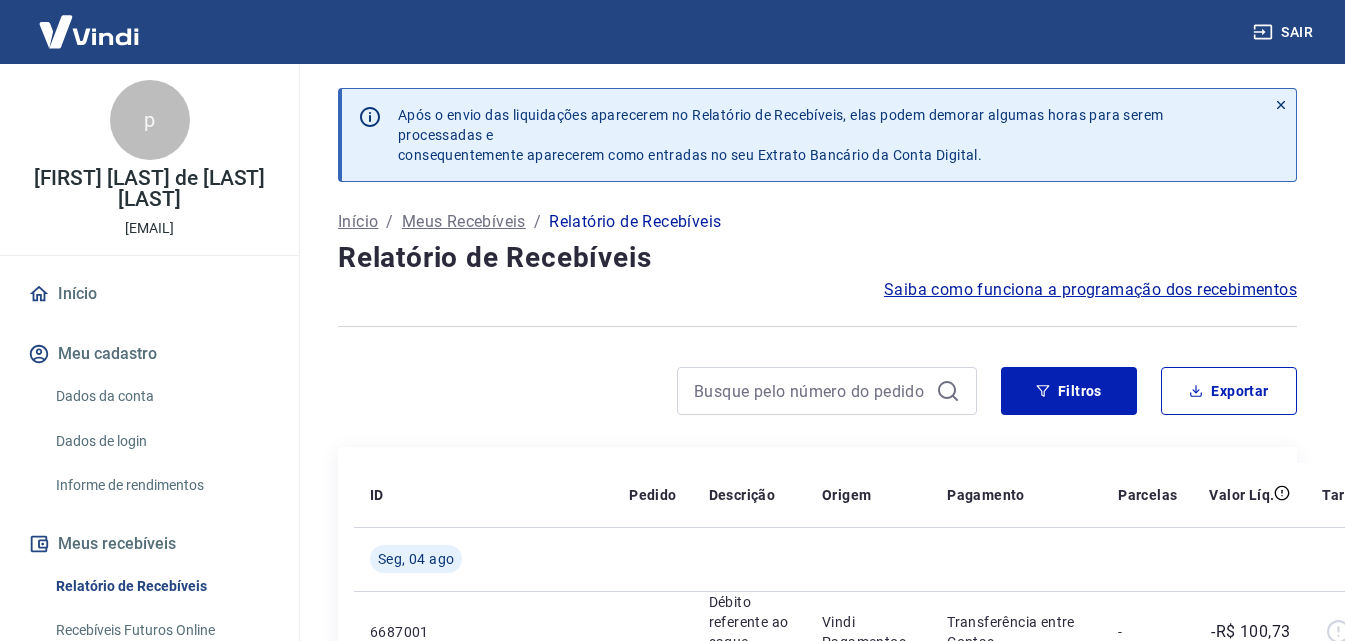 drag, startPoint x: 1007, startPoint y: 257, endPoint x: 1054, endPoint y: 120, distance: 144.83784 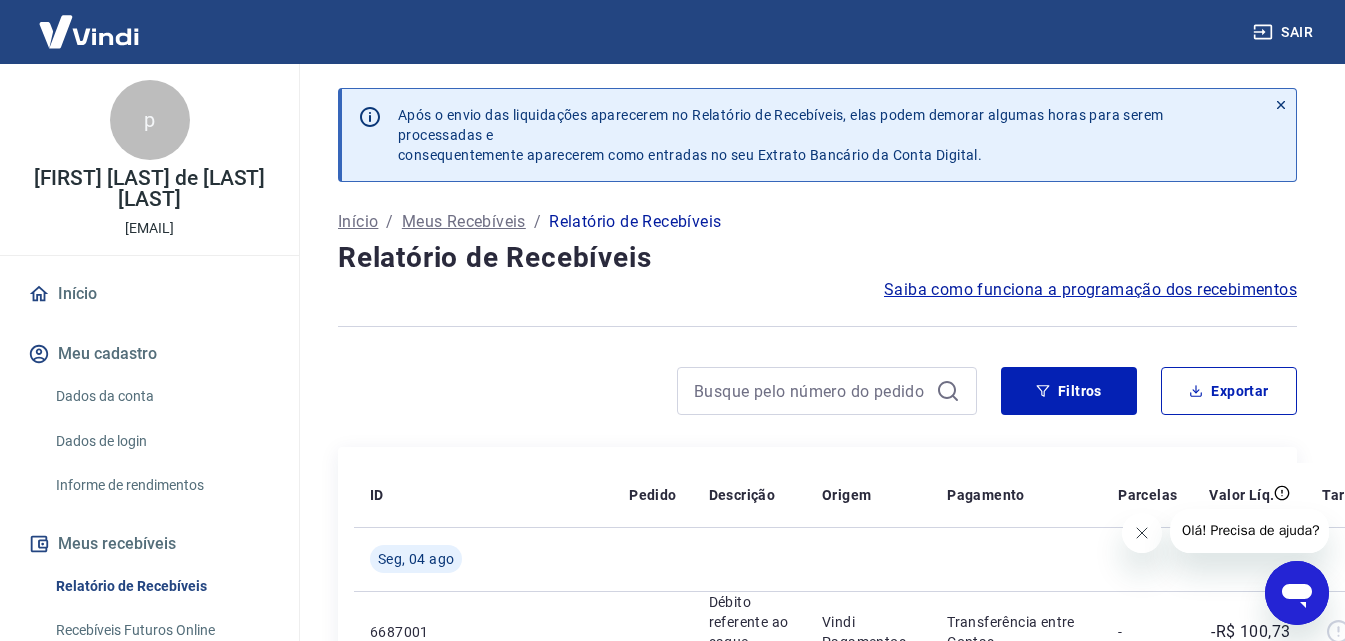 scroll, scrollTop: 0, scrollLeft: 0, axis: both 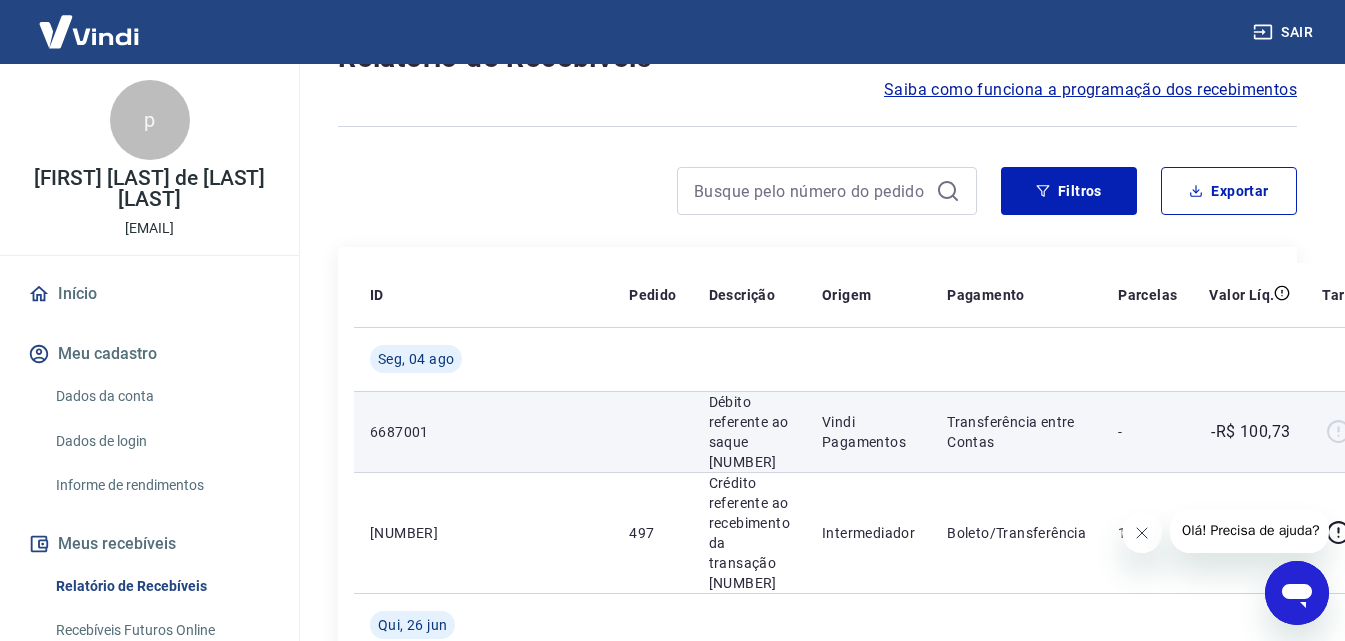 click at bounding box center [1346, 432] 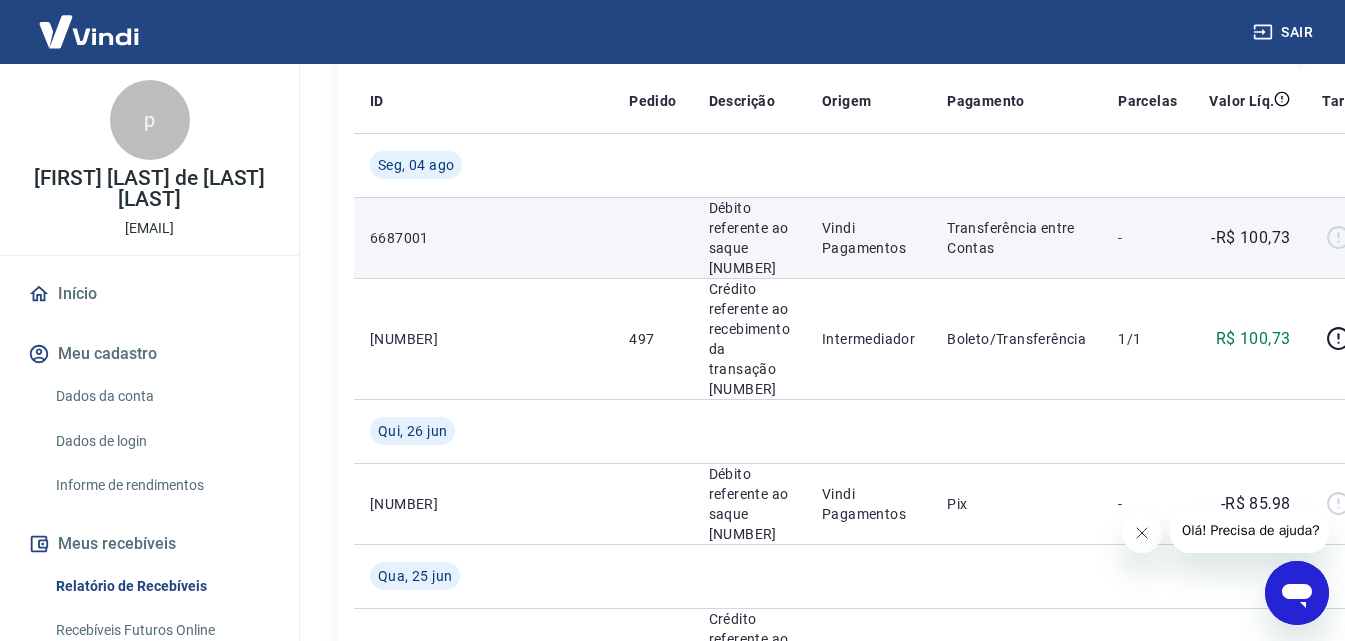 scroll, scrollTop: 400, scrollLeft: 0, axis: vertical 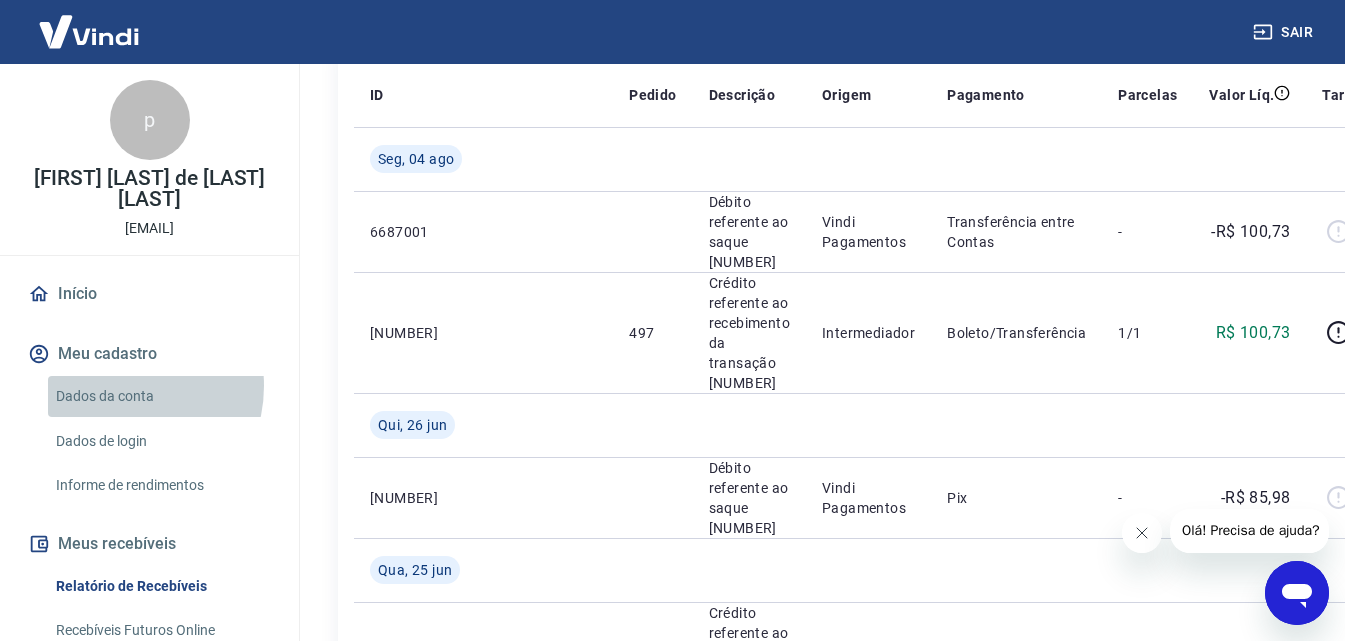 click on "Dados da conta" at bounding box center (161, 396) 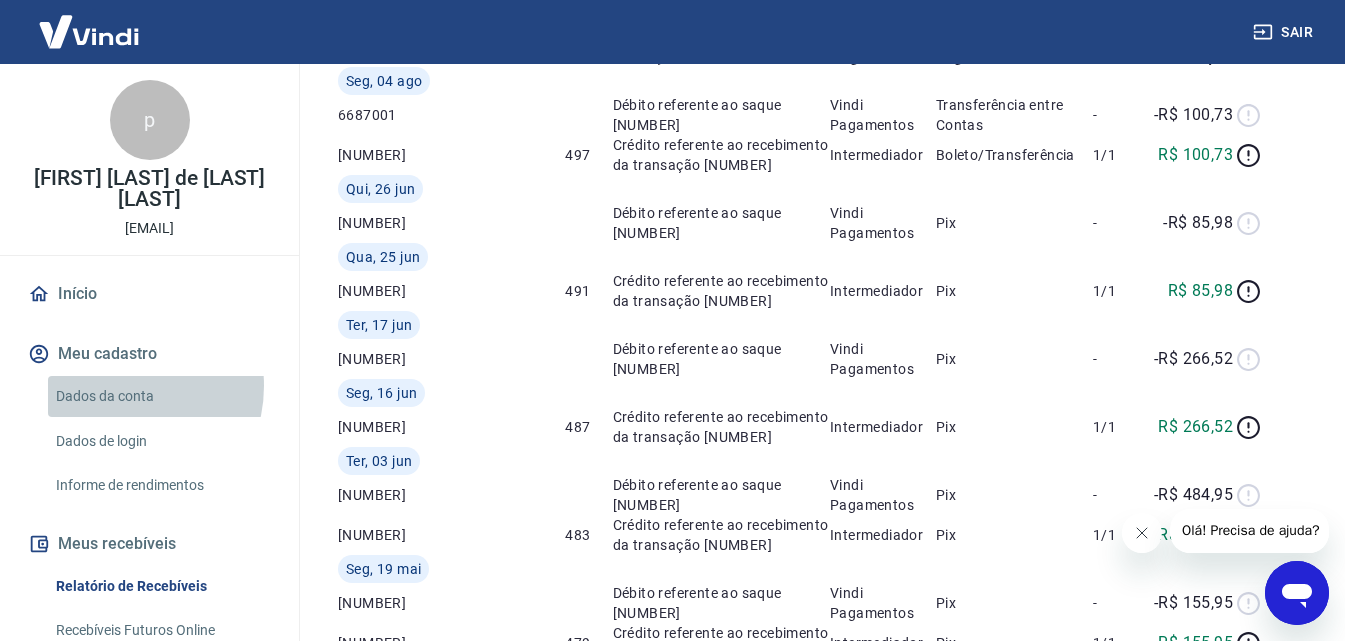 scroll, scrollTop: 0, scrollLeft: 0, axis: both 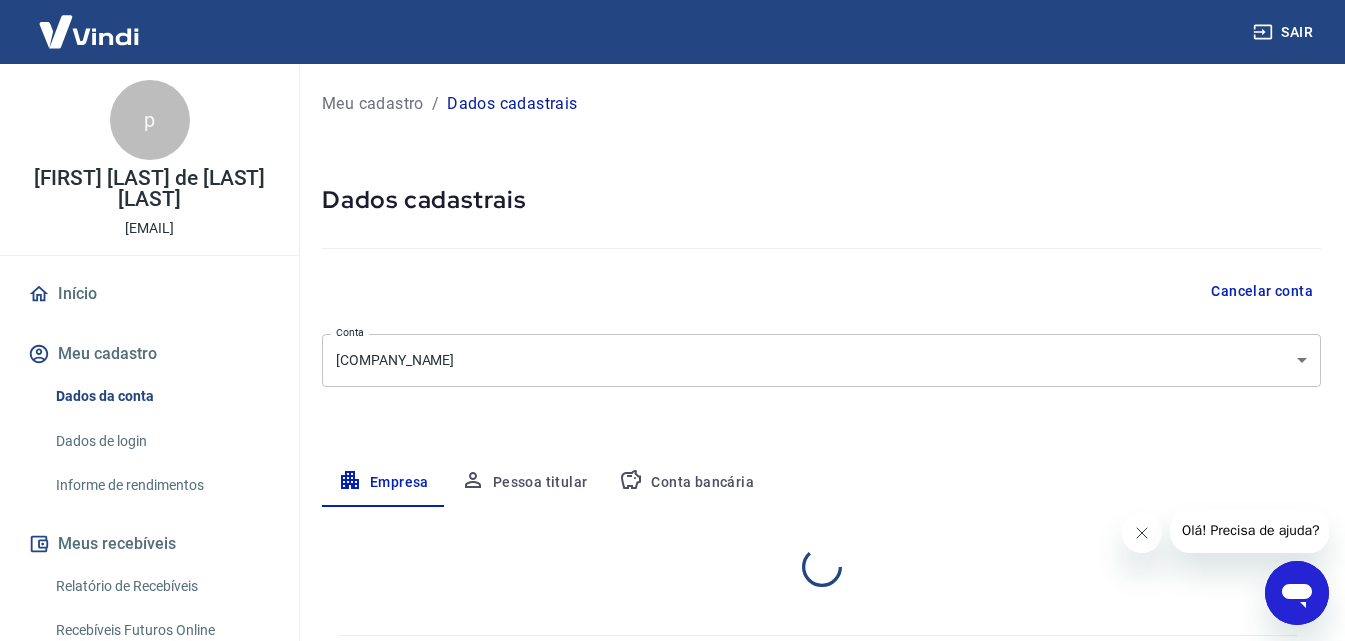 select on "SP" 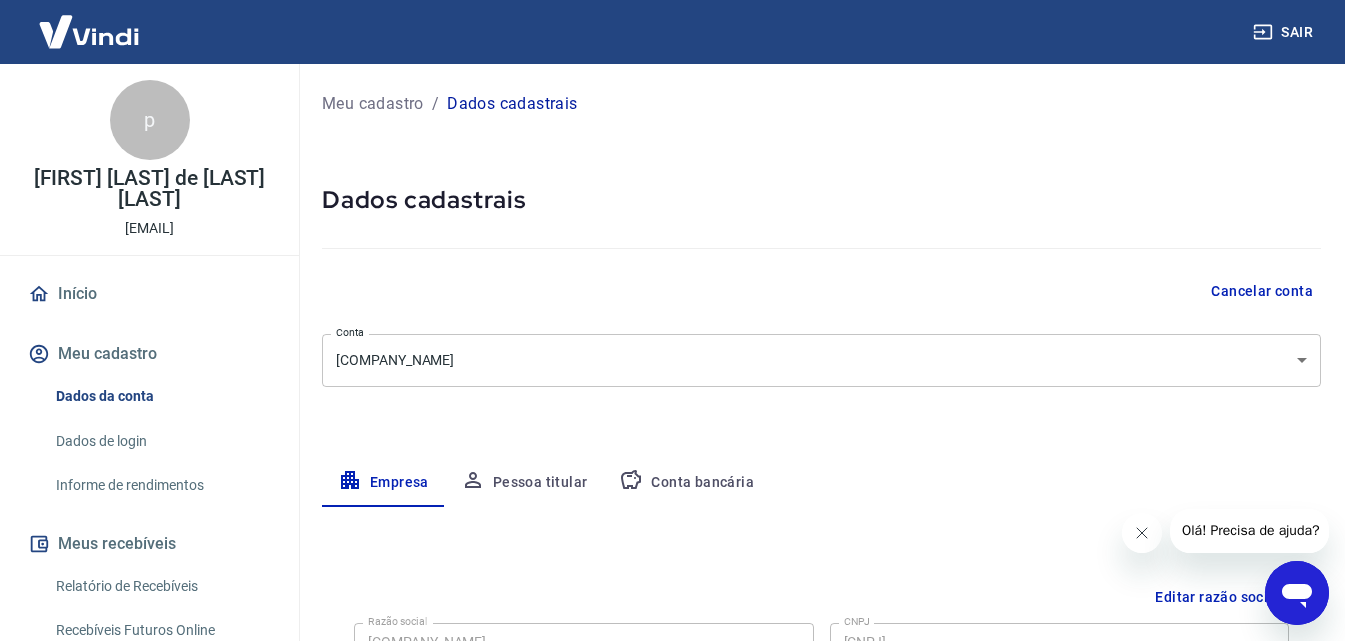 click on "Conta Empresa Pessoa titular Conta bancária Editar razão social Razão social [COMPANY_NAME] Razão social CNPJ [CNPJ] CNPJ Endereço da empresa Editar endereço CEP [POSTAL_CODE] CEP Rua av [STREET] Rua Número [NUMBER] Número Complemento Complemento Bairro centro Bairro Cidade [CITY] Cidade Estado Acre Alagoas Amapá Amazonas Bahia Ceará Distrito Federal Espírito Santo Goiás Maranhão Mato Grosso Mato Grosso do Sul Minas Gerais Pará Paraíba Paraná Pernambuco Piauí Rio de Janeiro Rio Grande do Norte Rio Grande do Sul" at bounding box center (672, 320) 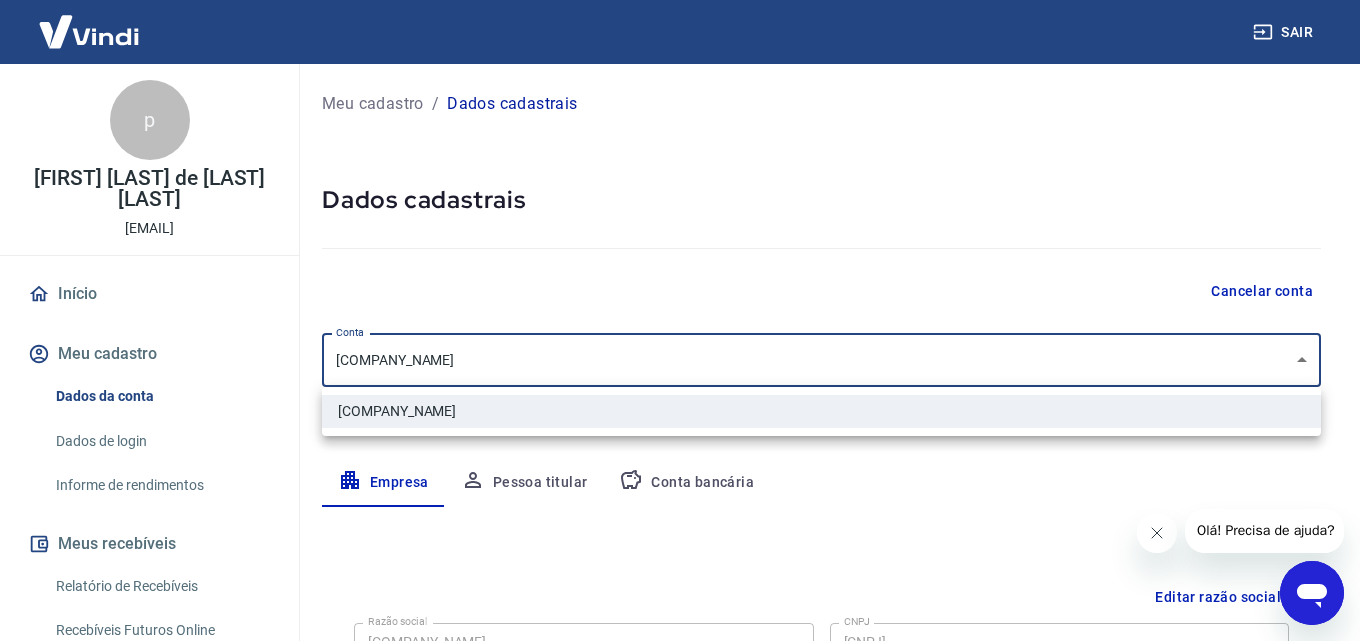 click on "[COMPANY_NAME]" at bounding box center [821, 411] 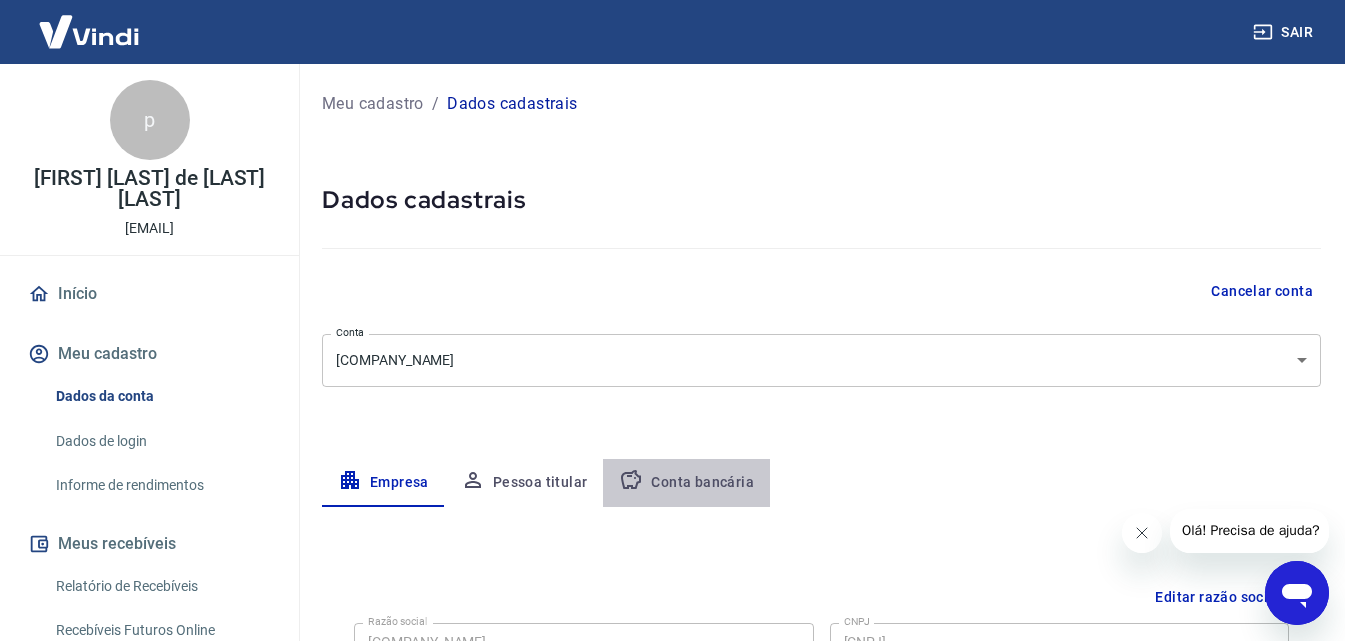 click on "Conta bancária" at bounding box center [686, 483] 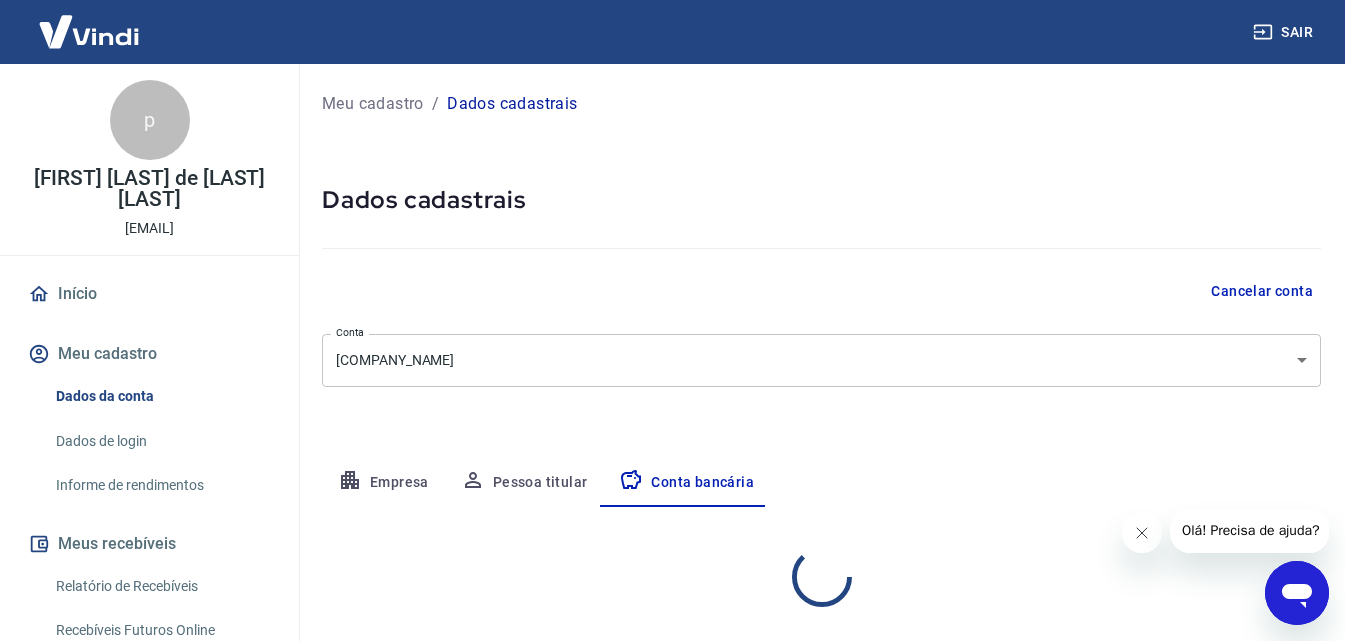 select on "1" 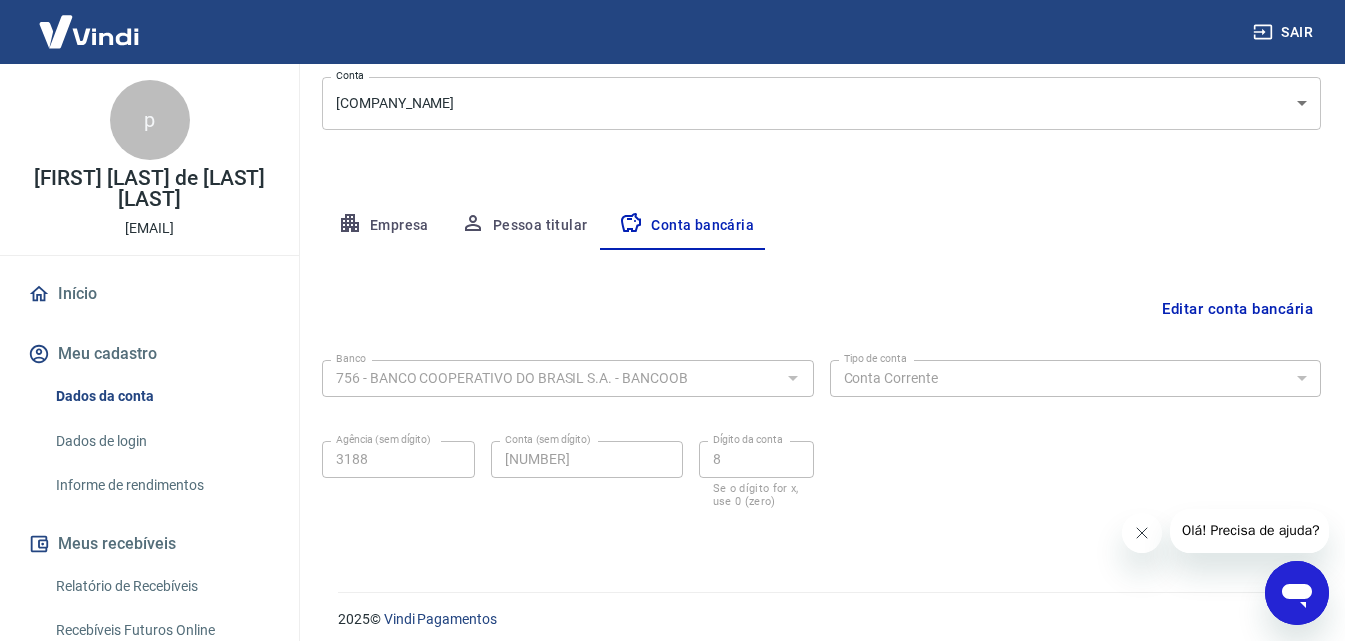 scroll, scrollTop: 270, scrollLeft: 0, axis: vertical 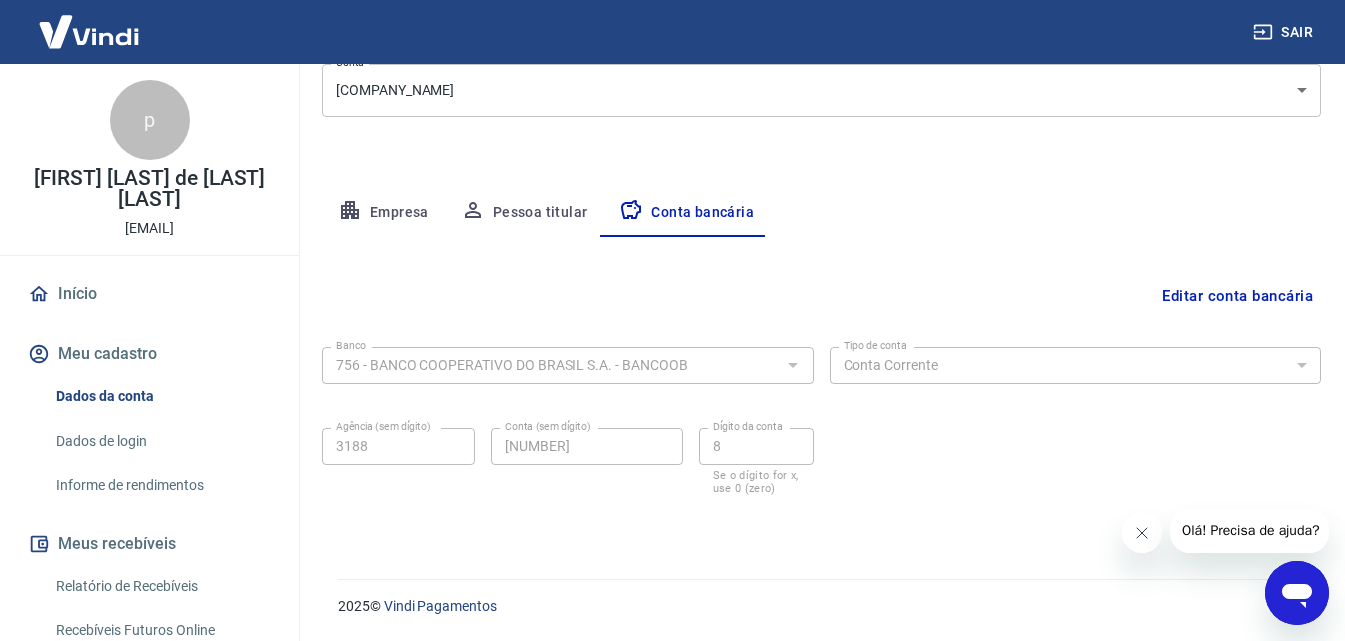 click on "Empresa" at bounding box center [383, 213] 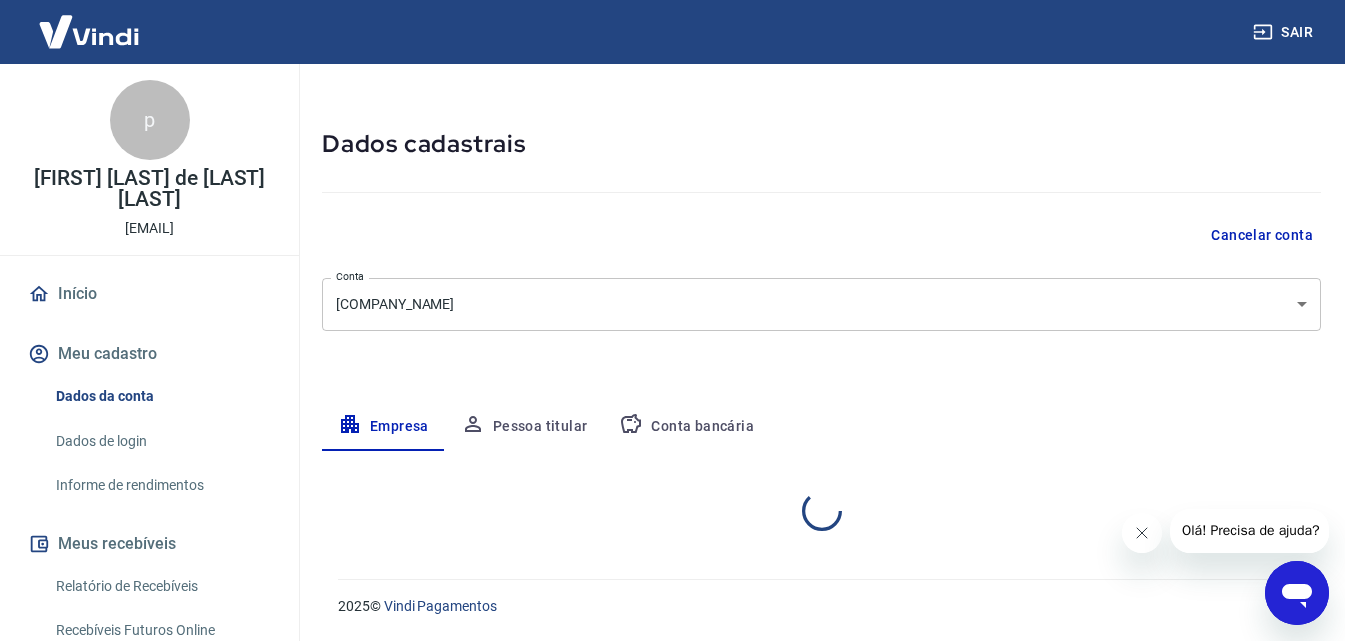 select on "SP" 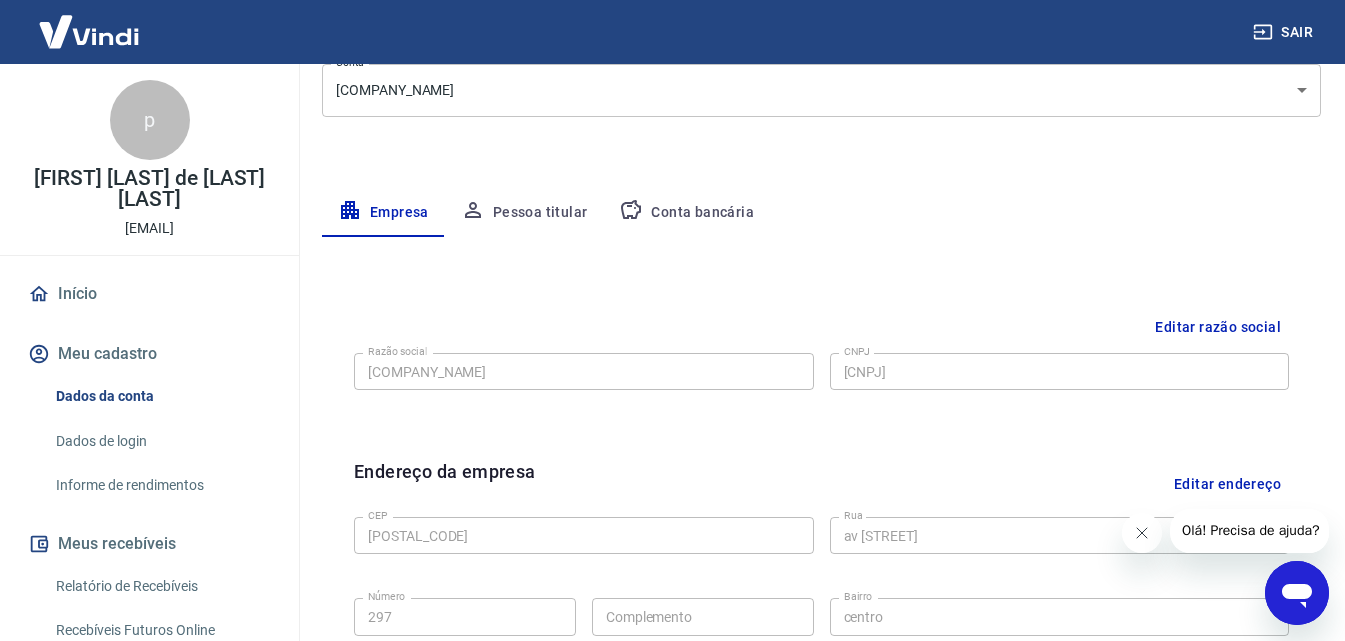 click on "Pessoa titular" at bounding box center (524, 213) 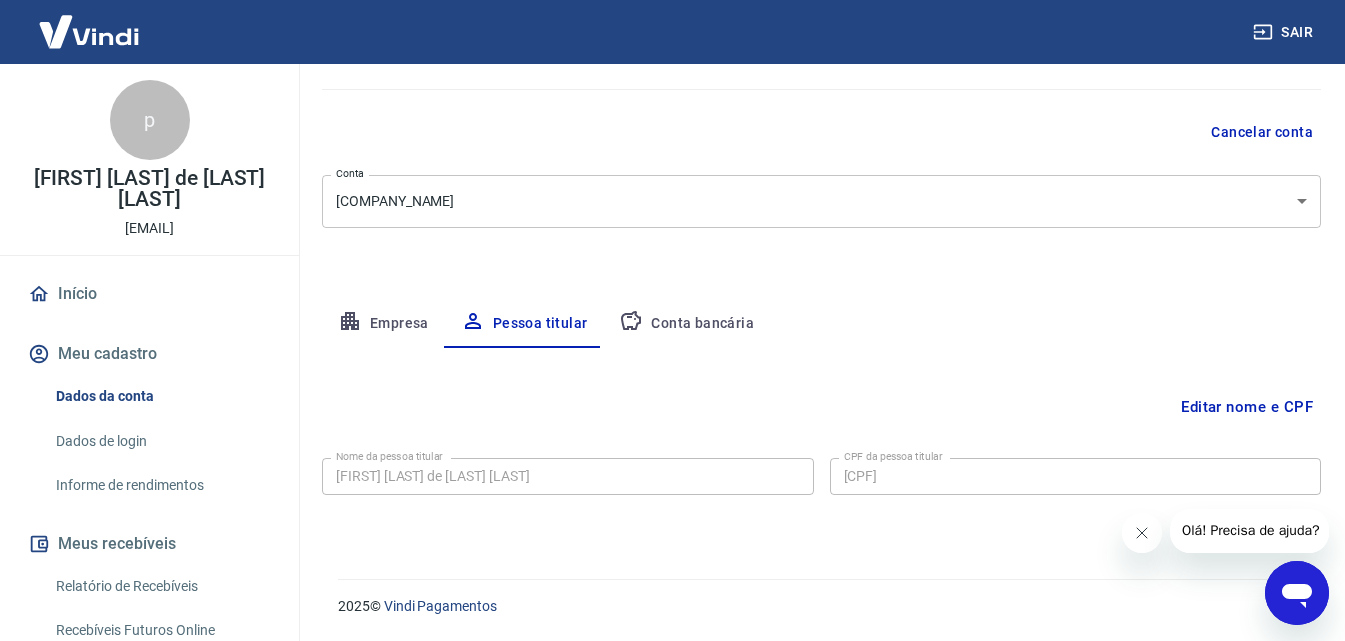 scroll, scrollTop: 159, scrollLeft: 0, axis: vertical 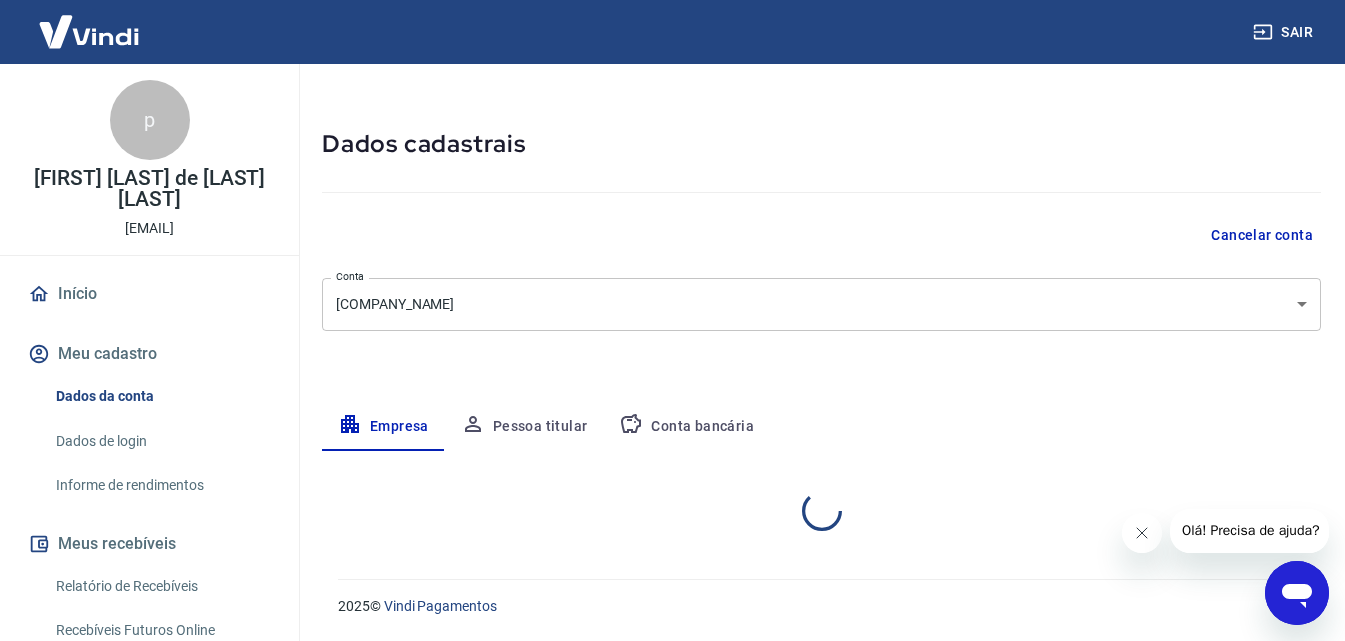 select on "SP" 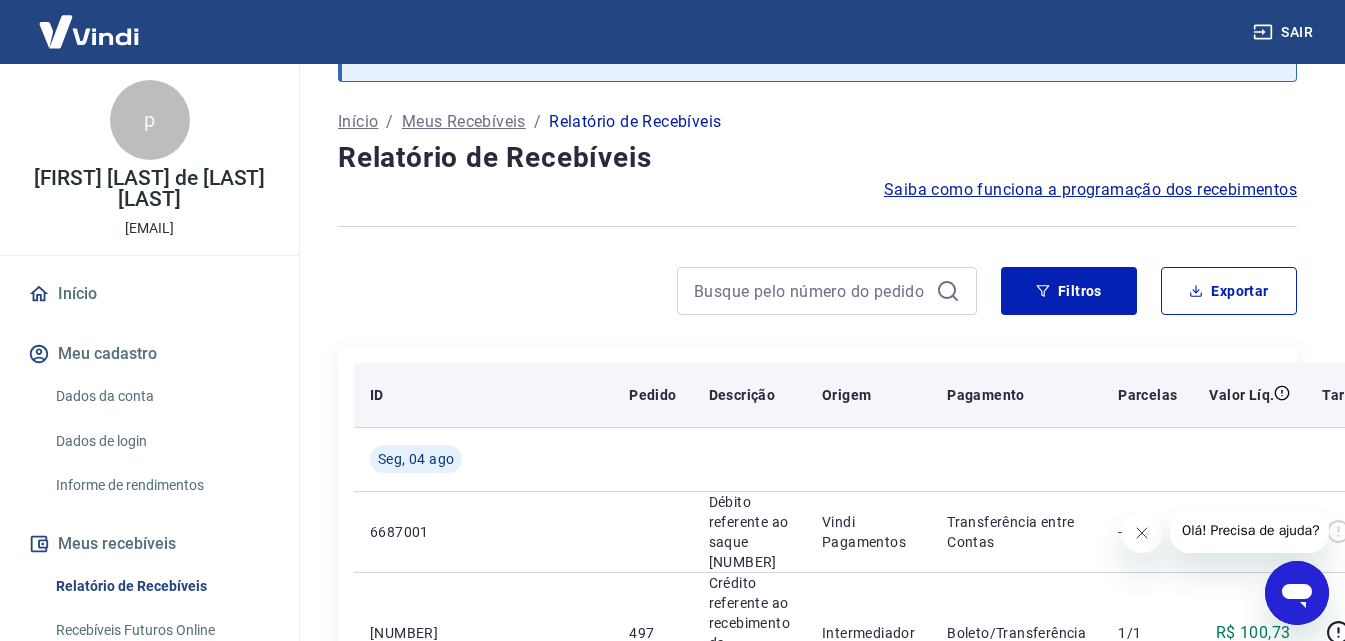 scroll, scrollTop: 0, scrollLeft: 0, axis: both 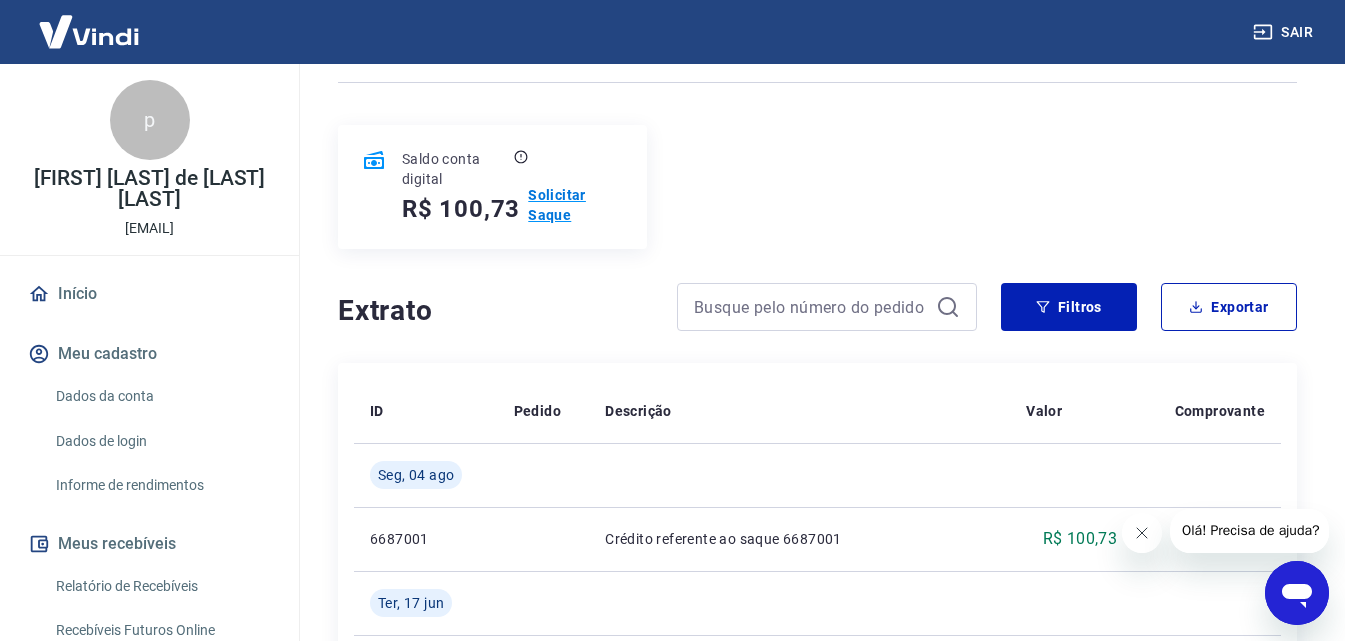 click on "Solicitar Saque" at bounding box center [575, 205] 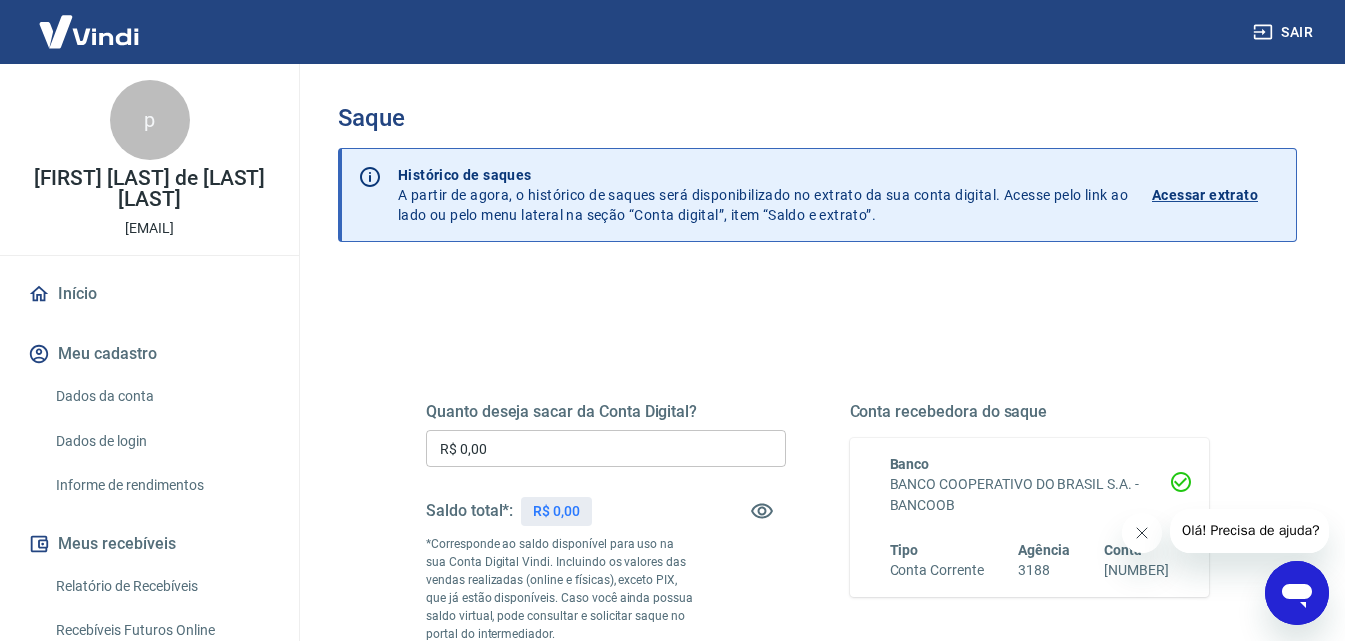 scroll, scrollTop: 200, scrollLeft: 0, axis: vertical 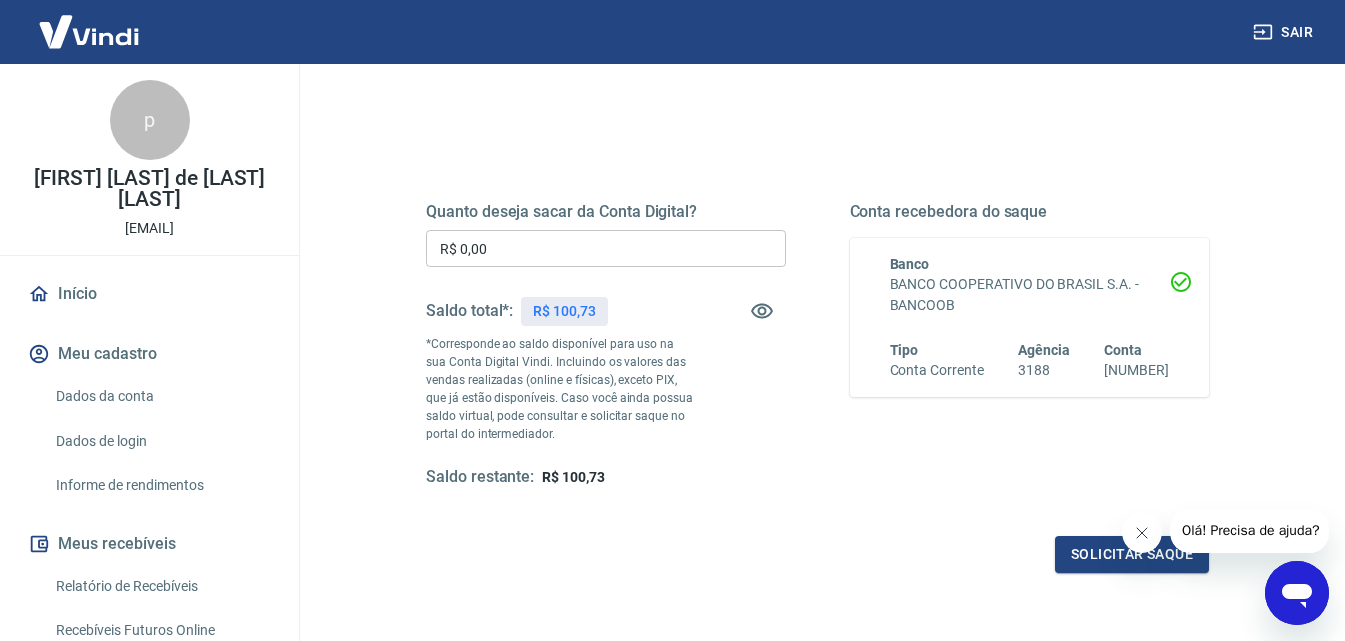 click on "R$ 0,00" at bounding box center [606, 248] 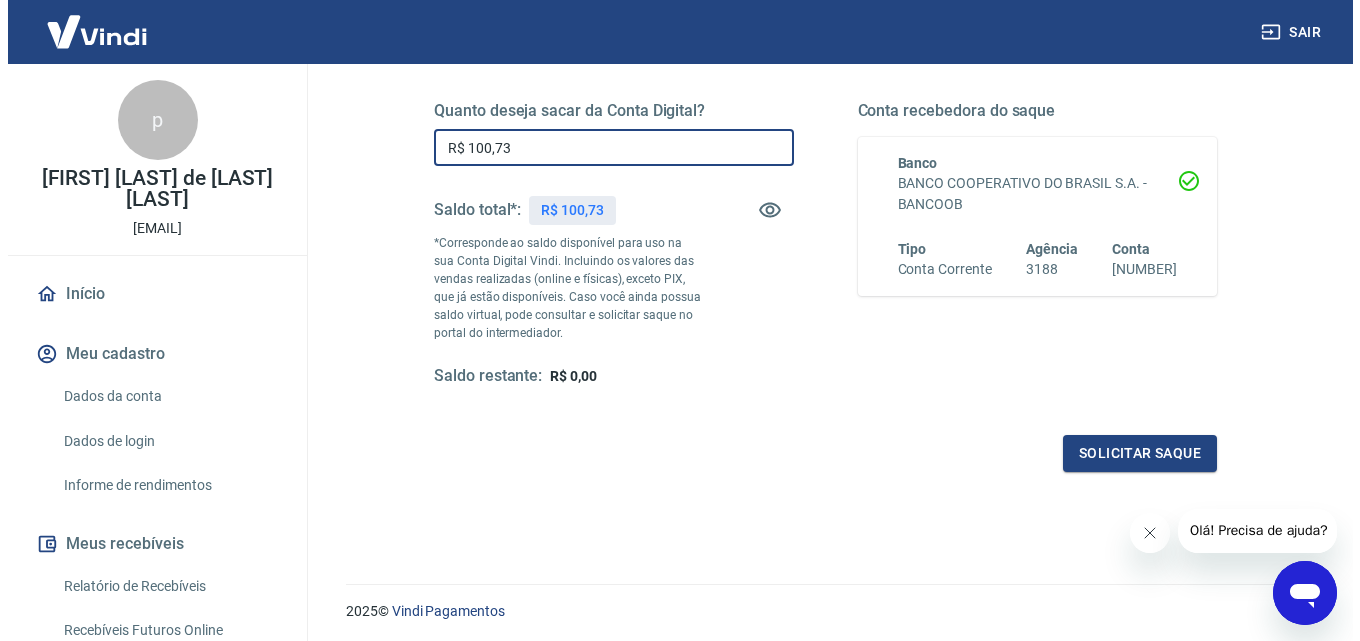 scroll, scrollTop: 266, scrollLeft: 0, axis: vertical 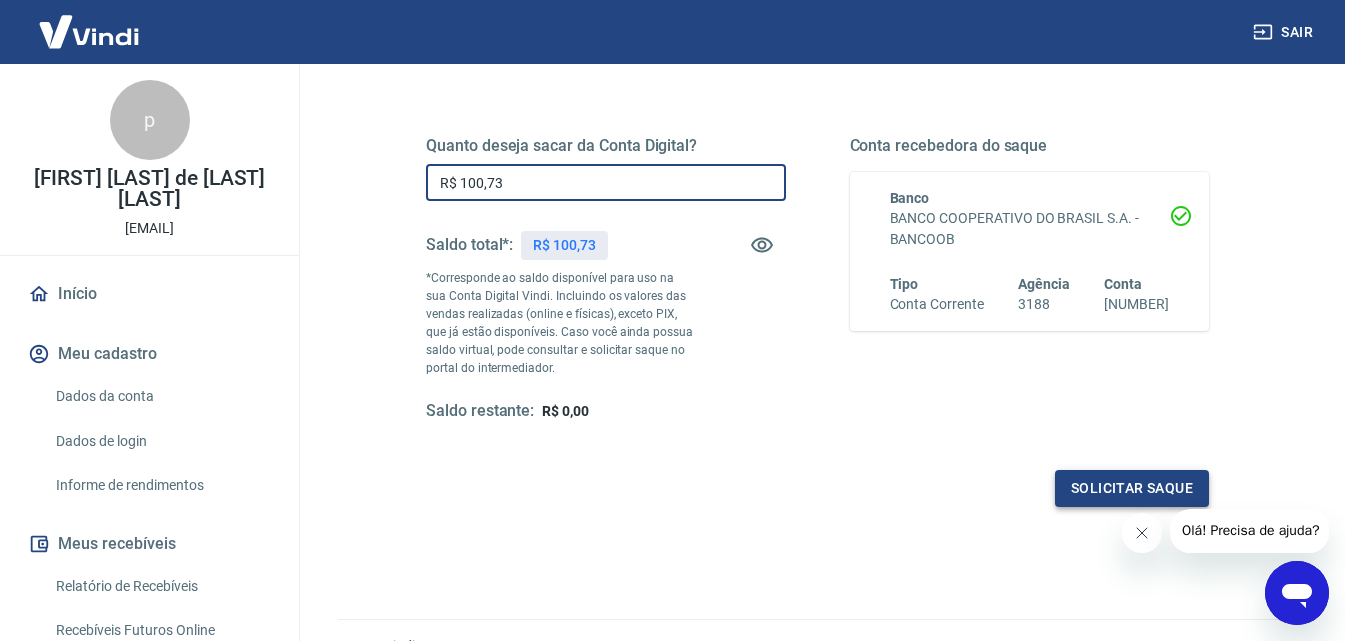 type on "R$ 100,73" 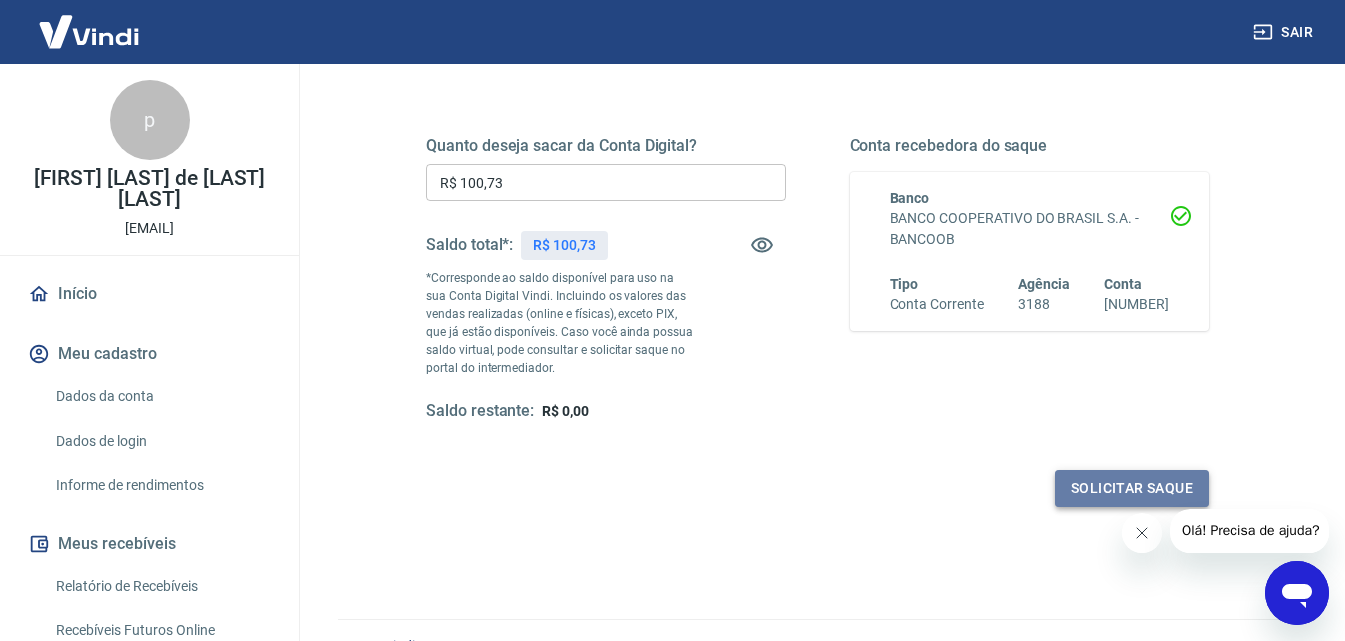 click on "Solicitar saque" at bounding box center (1132, 488) 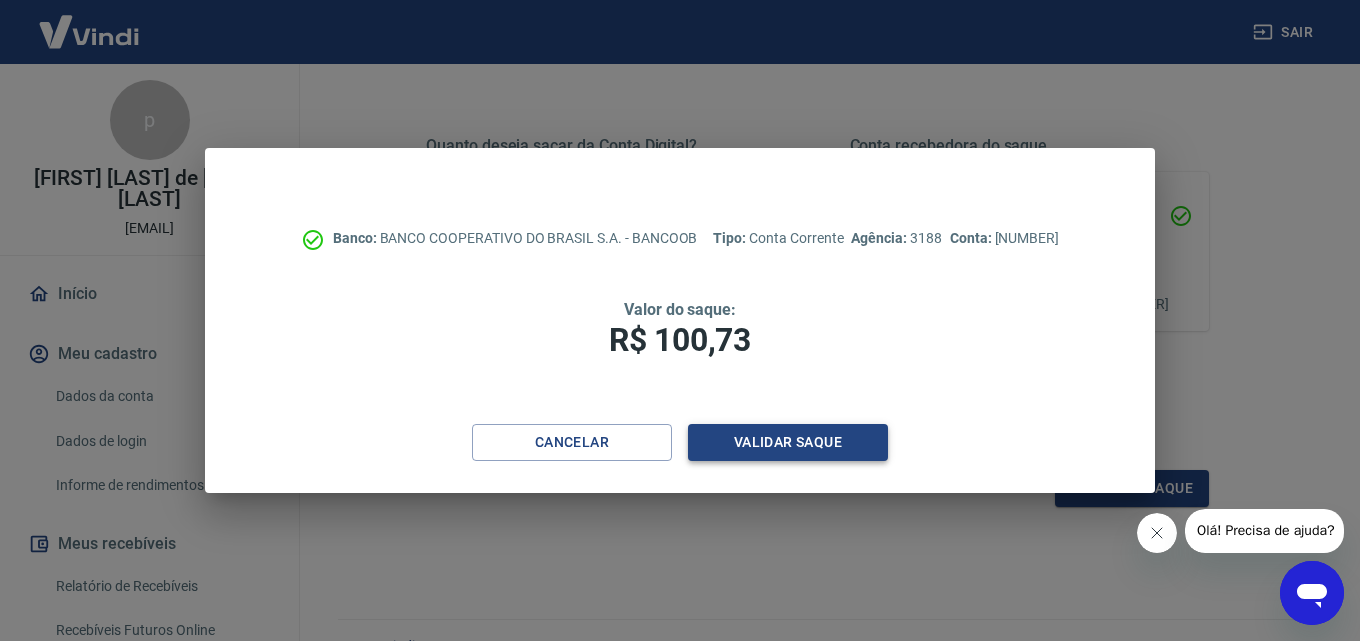 click on "Validar saque" at bounding box center (788, 442) 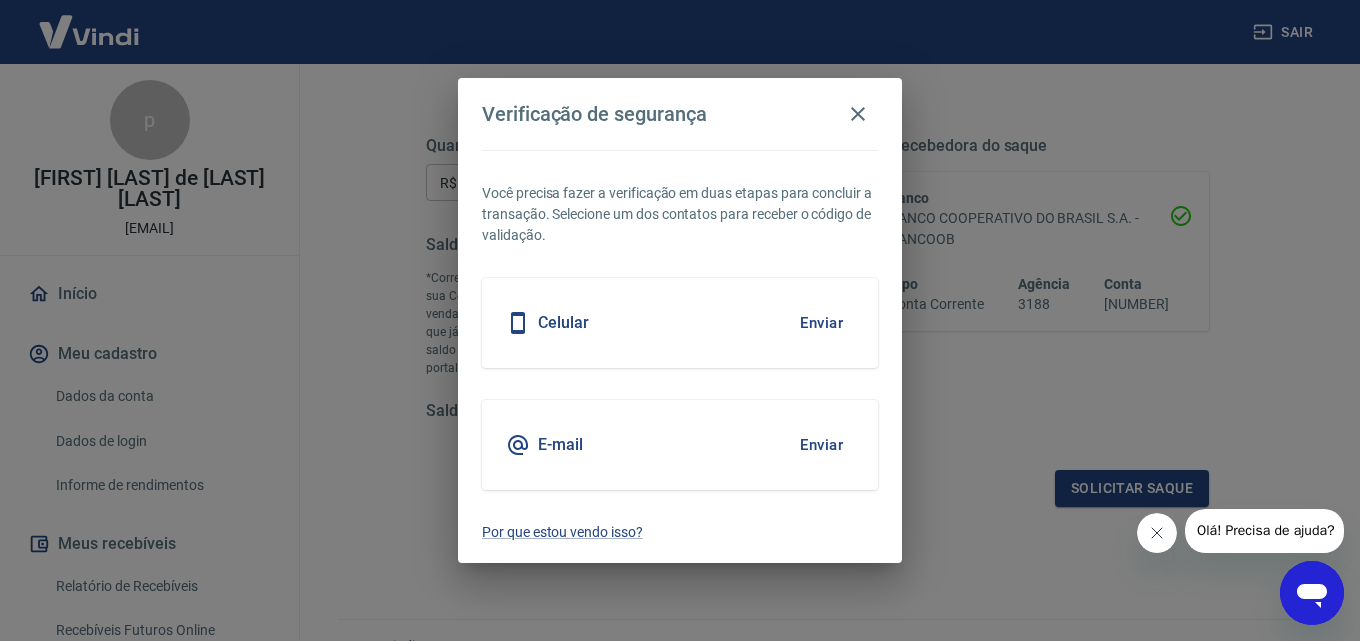 click on "Celular Enviar" at bounding box center [680, 323] 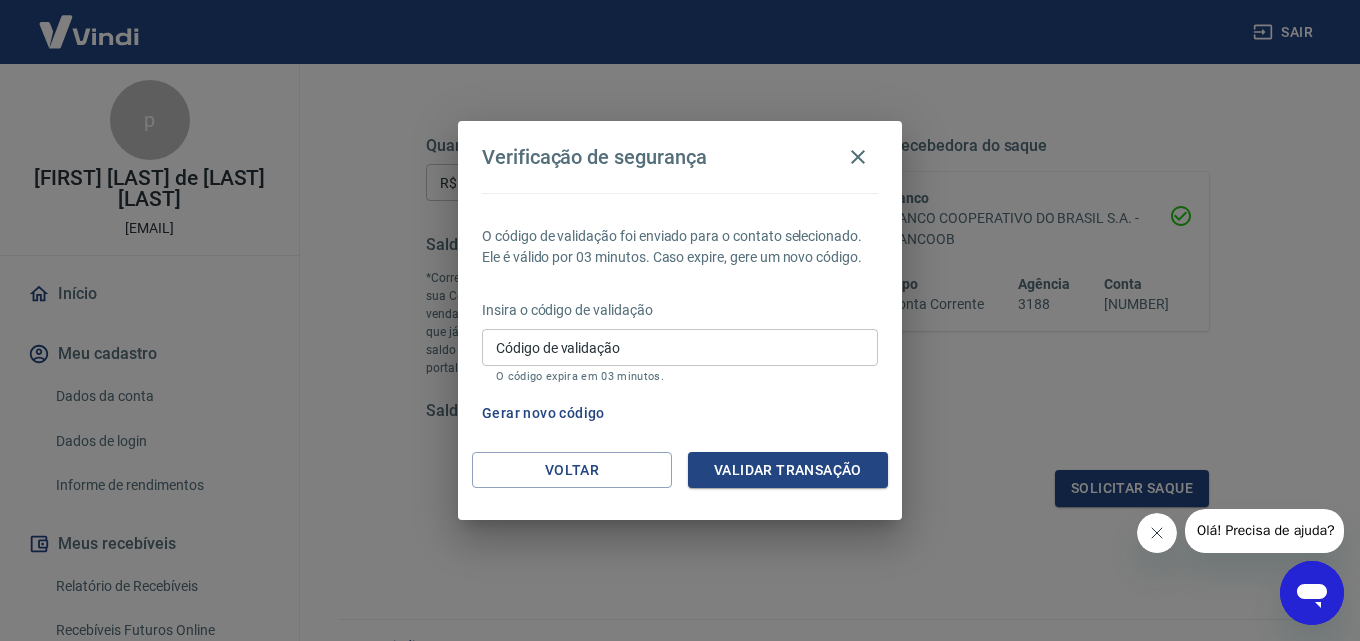 drag, startPoint x: 675, startPoint y: 598, endPoint x: 574, endPoint y: 583, distance: 102.10779 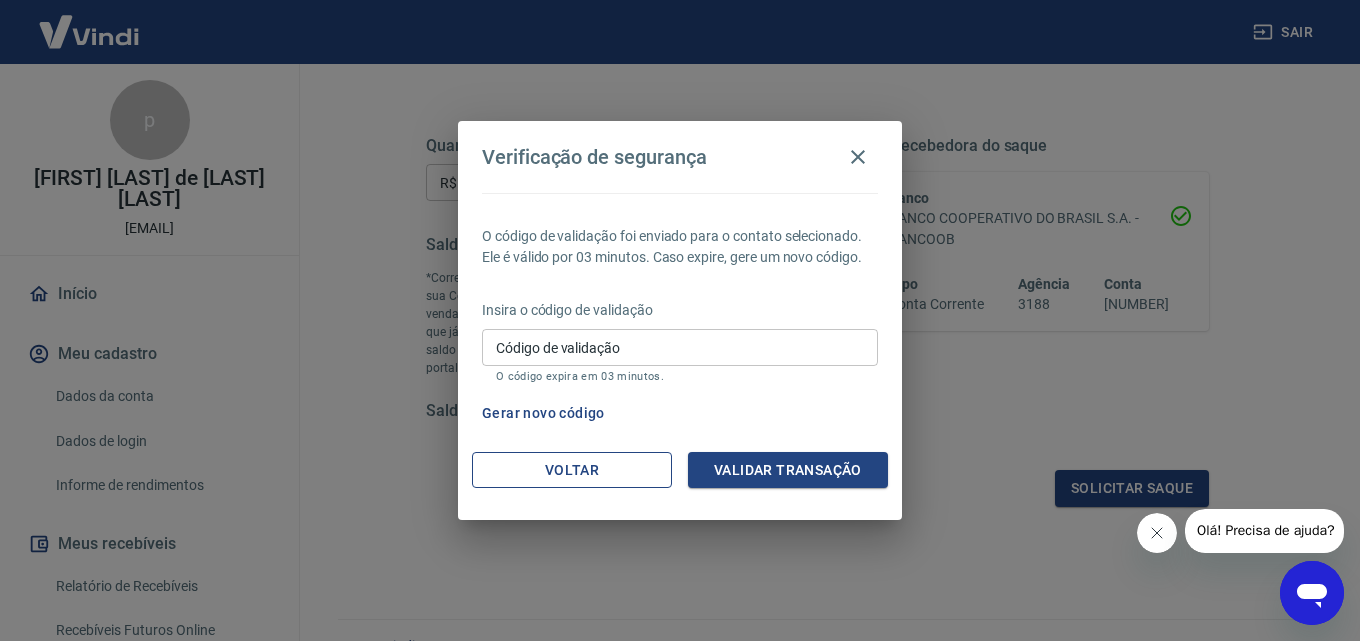 click on "Voltar" at bounding box center (572, 470) 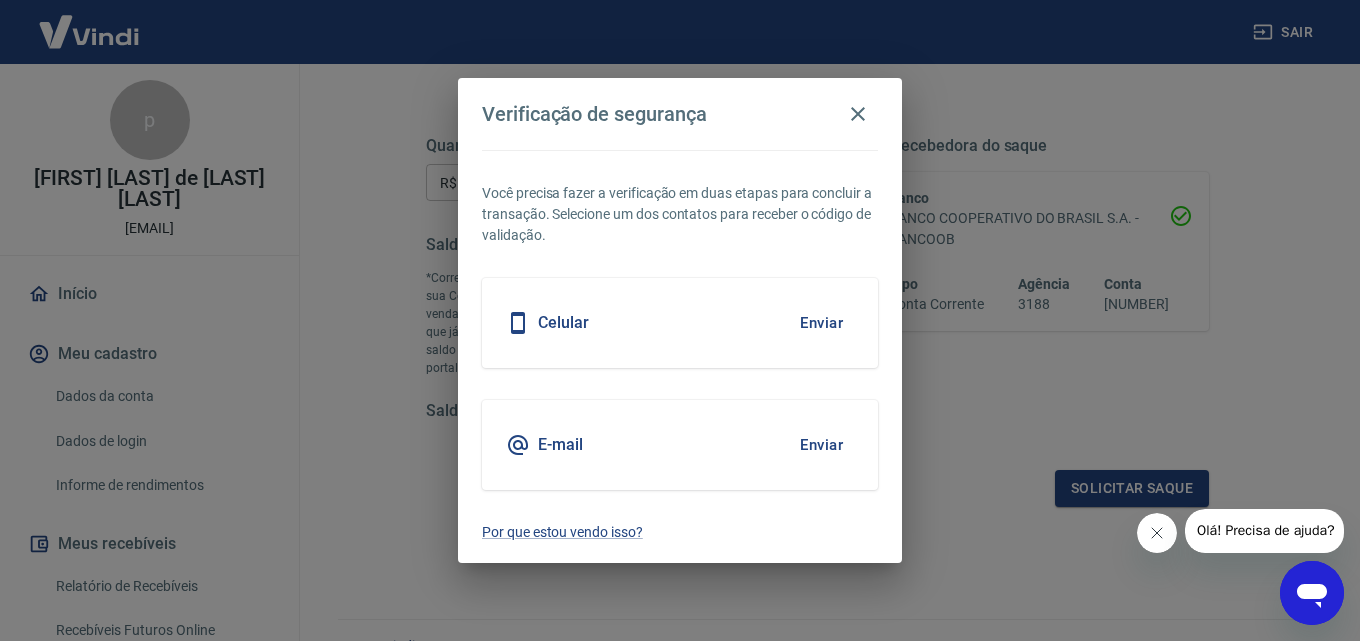 click on "Enviar" at bounding box center [821, 445] 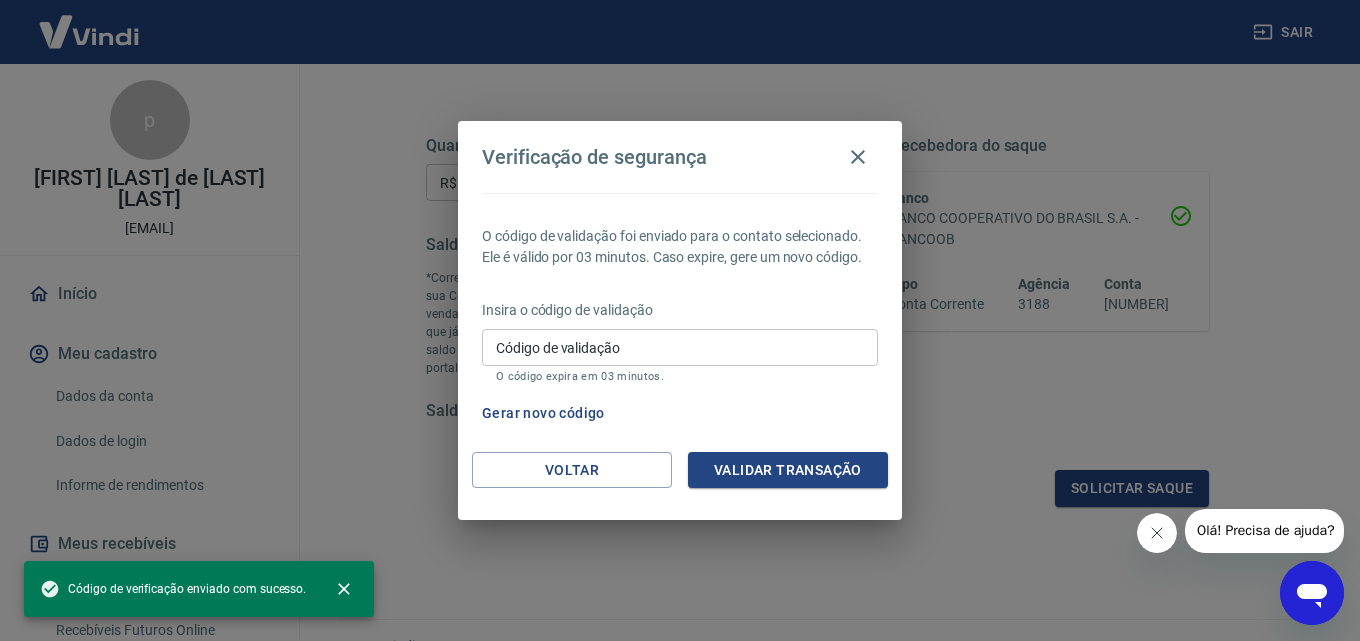 click on "Código de validação" at bounding box center (680, 347) 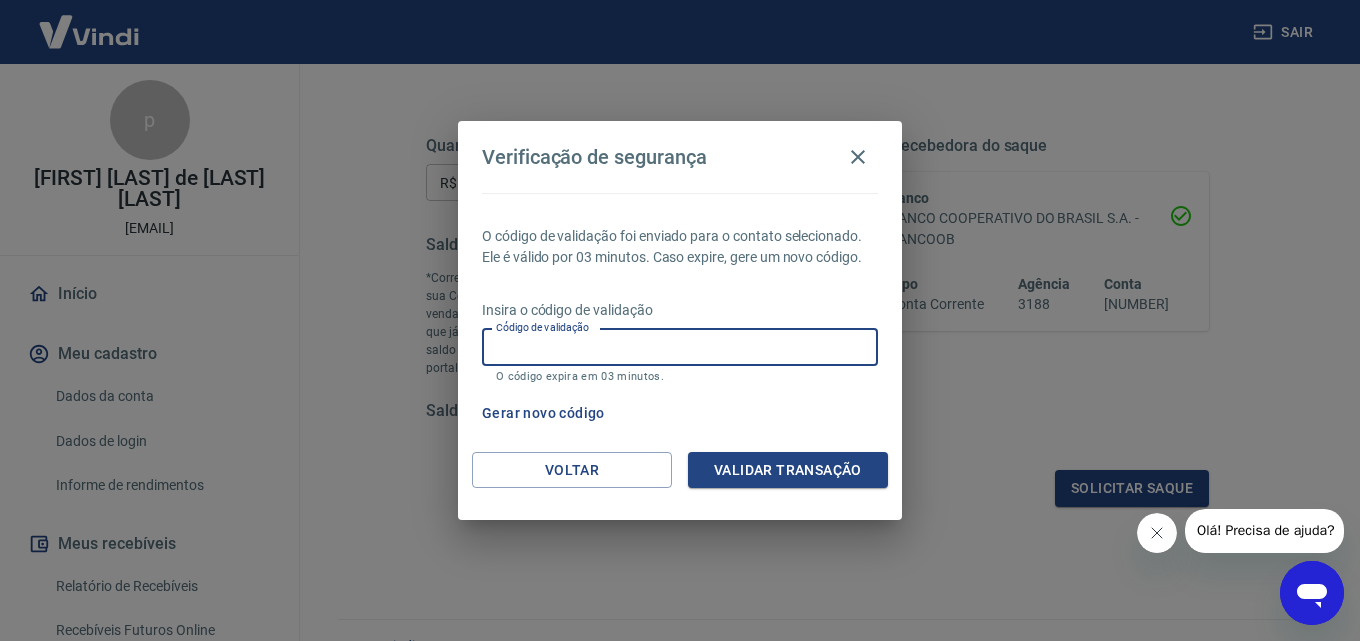 paste on "298998" 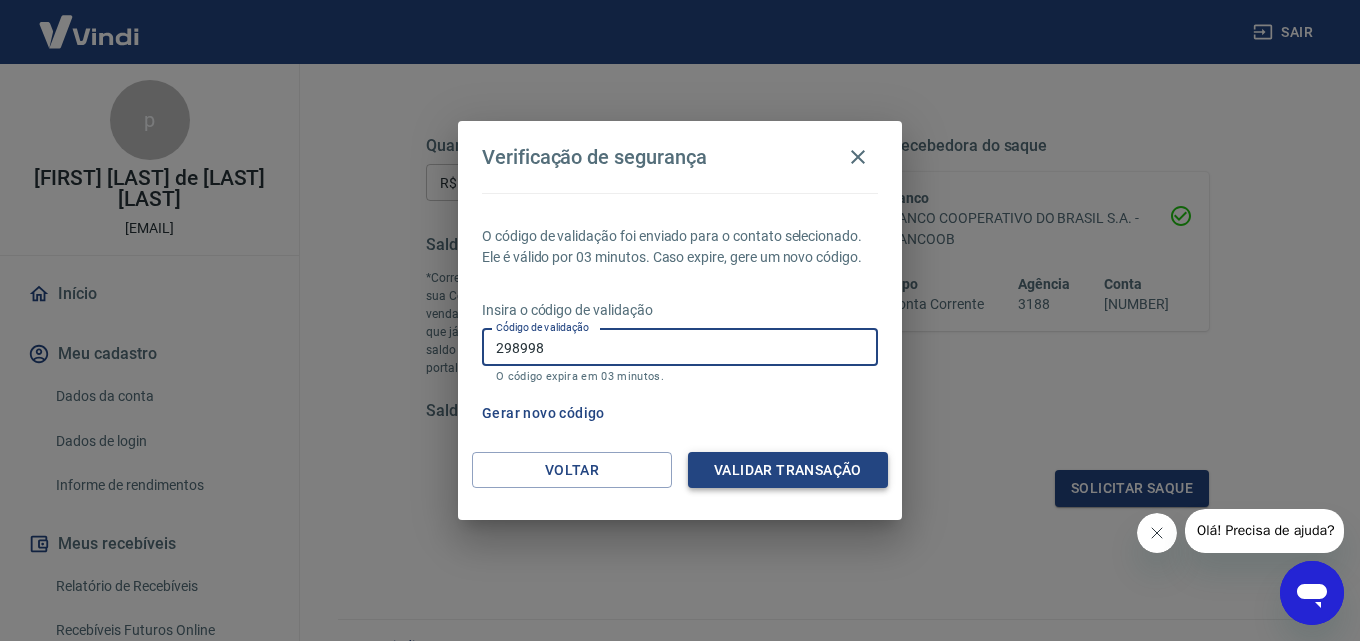 type on "298998" 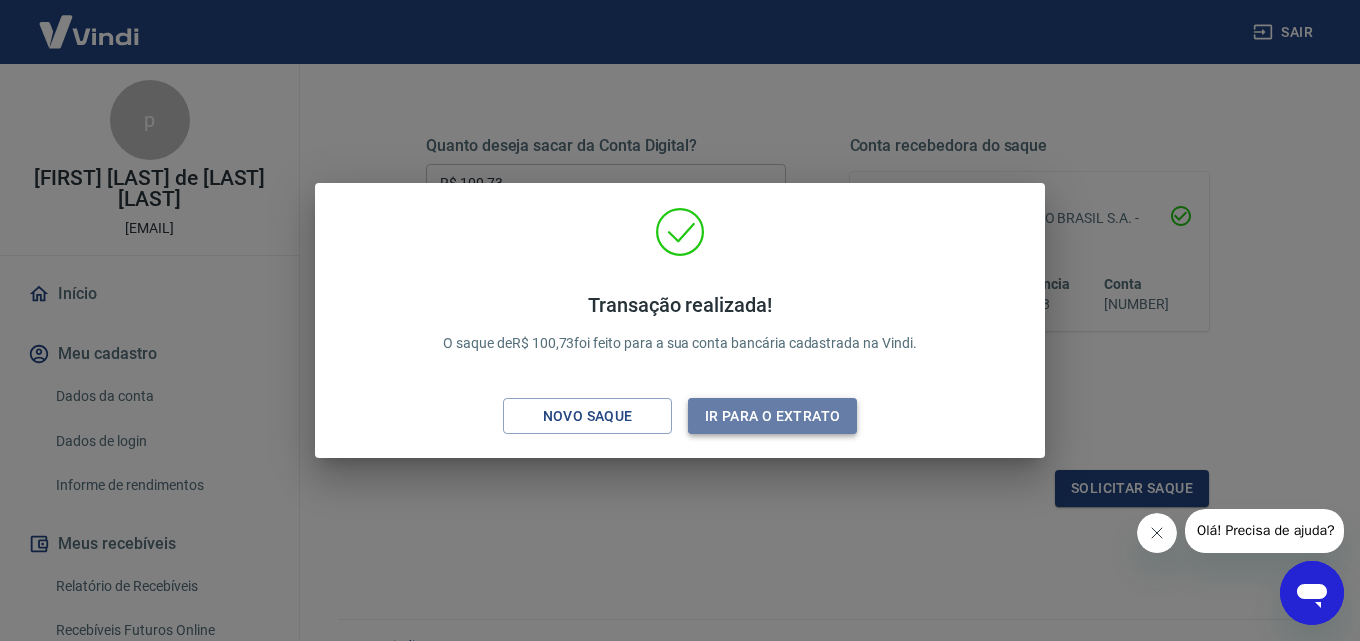 click on "Ir para o extrato" at bounding box center (772, 416) 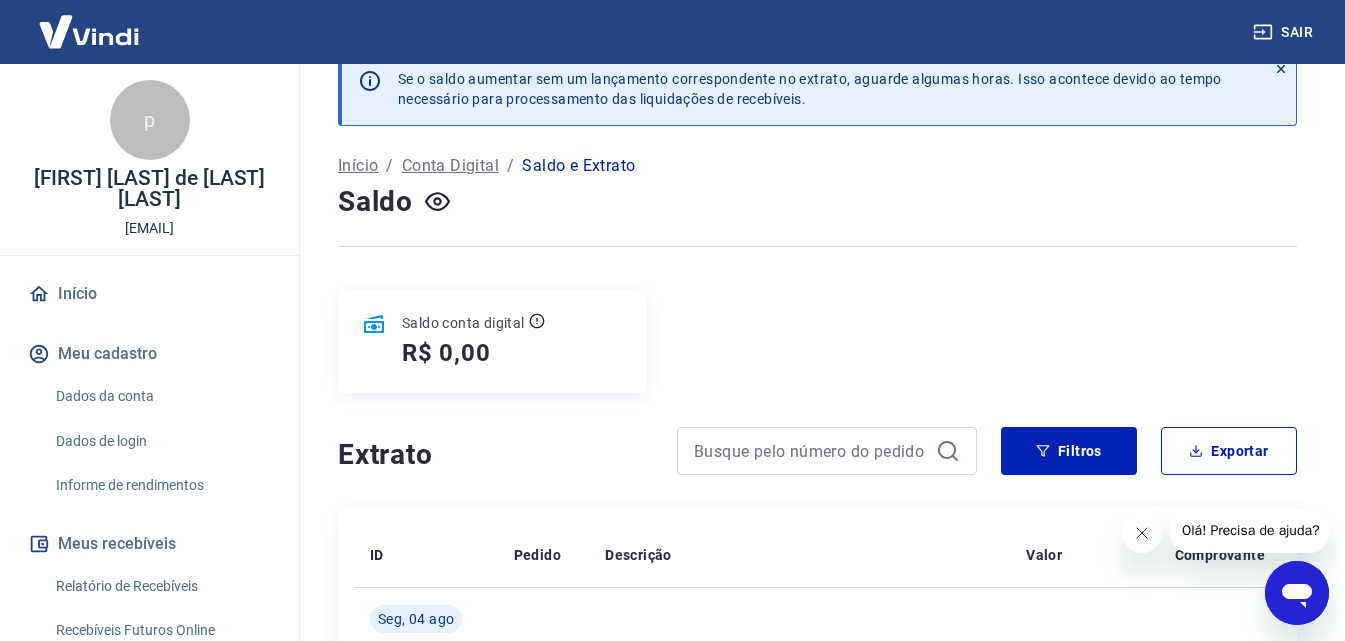 scroll, scrollTop: 0, scrollLeft: 0, axis: both 